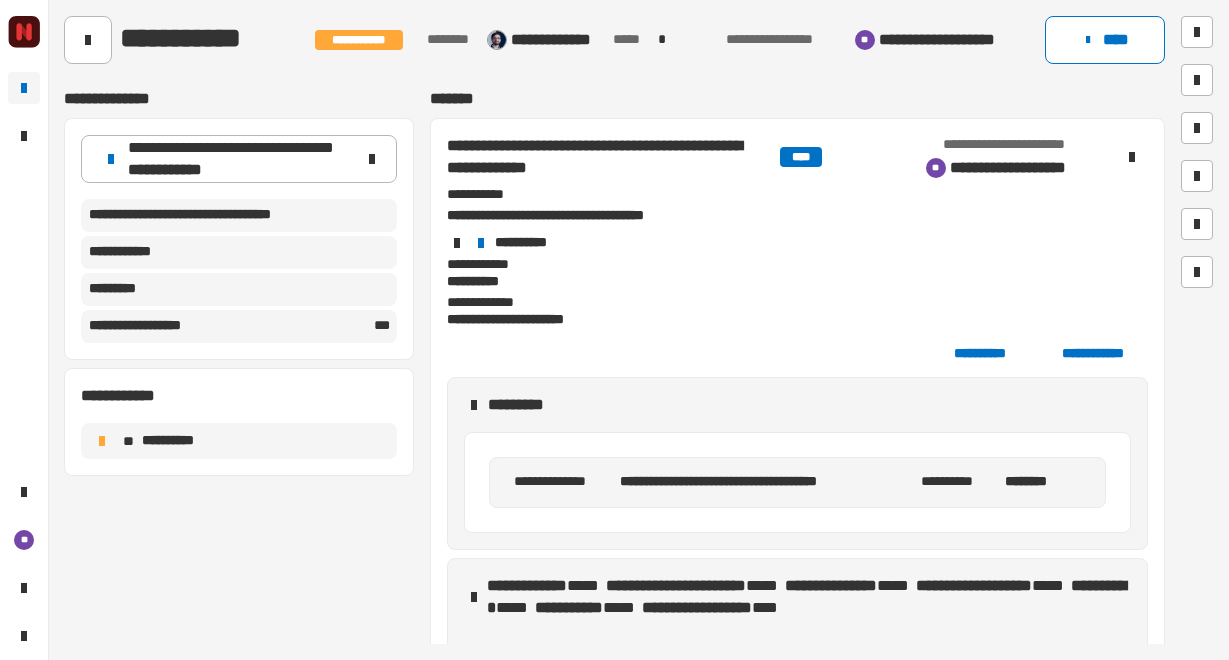 scroll, scrollTop: 0, scrollLeft: 0, axis: both 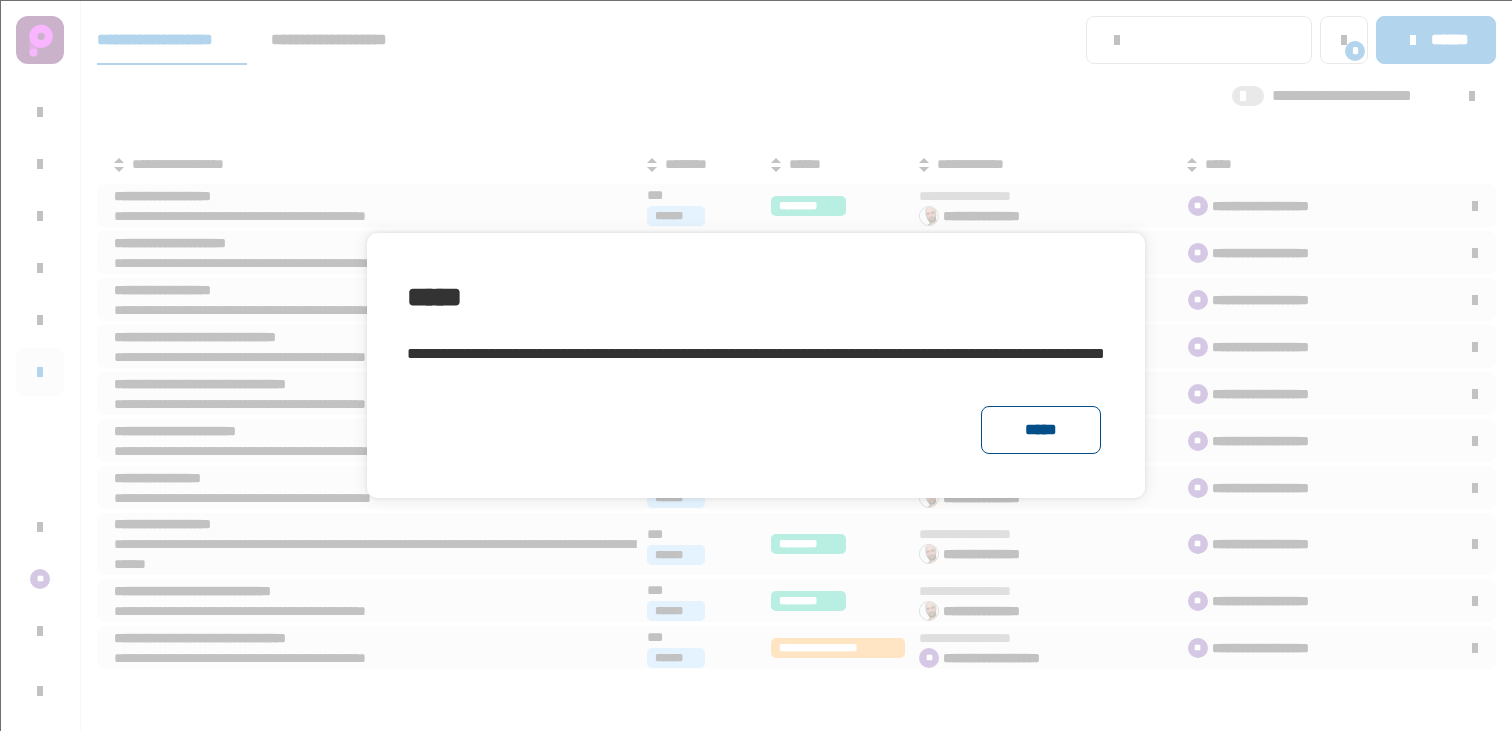 click on "*****" 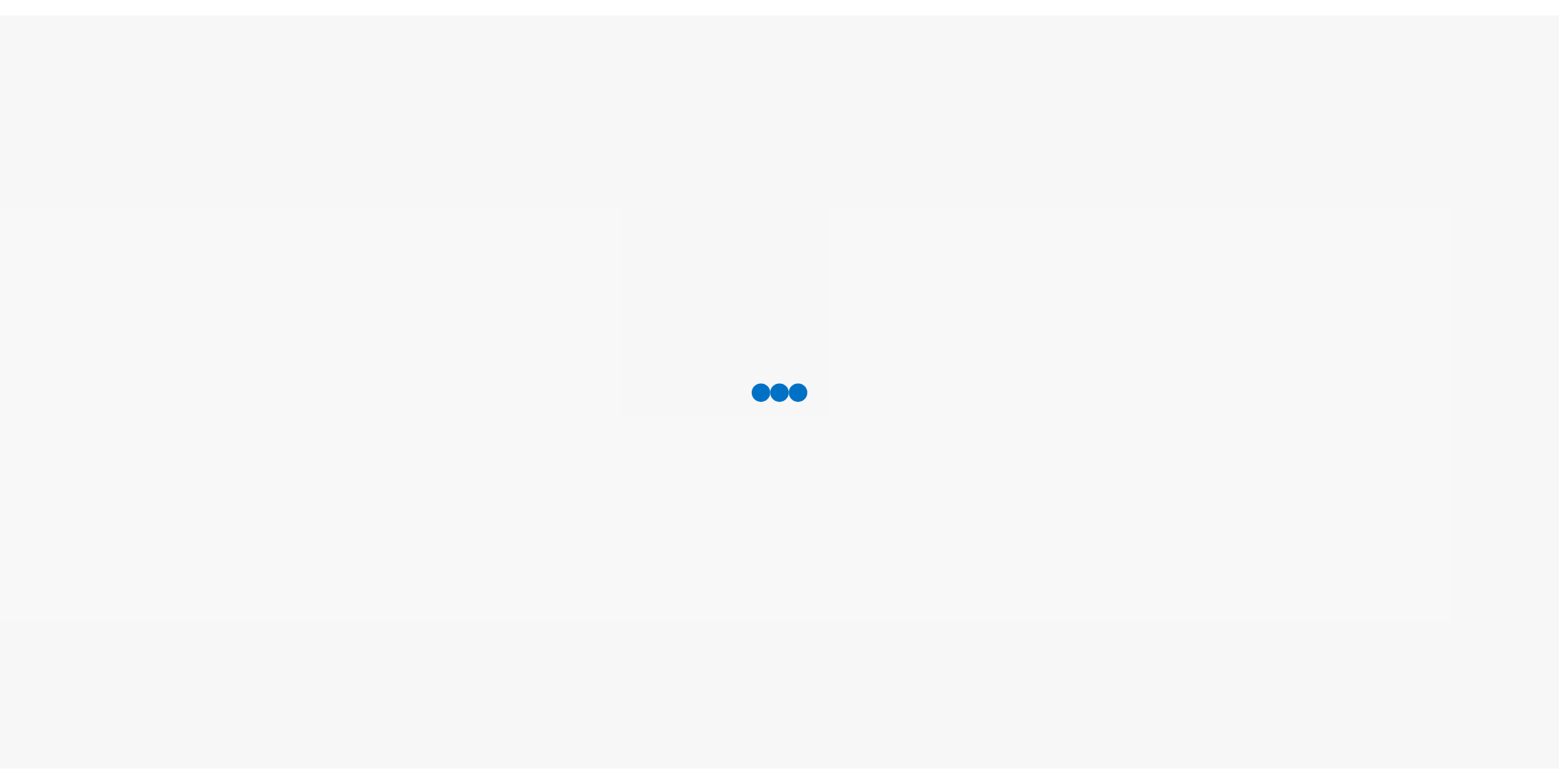 scroll, scrollTop: 0, scrollLeft: 0, axis: both 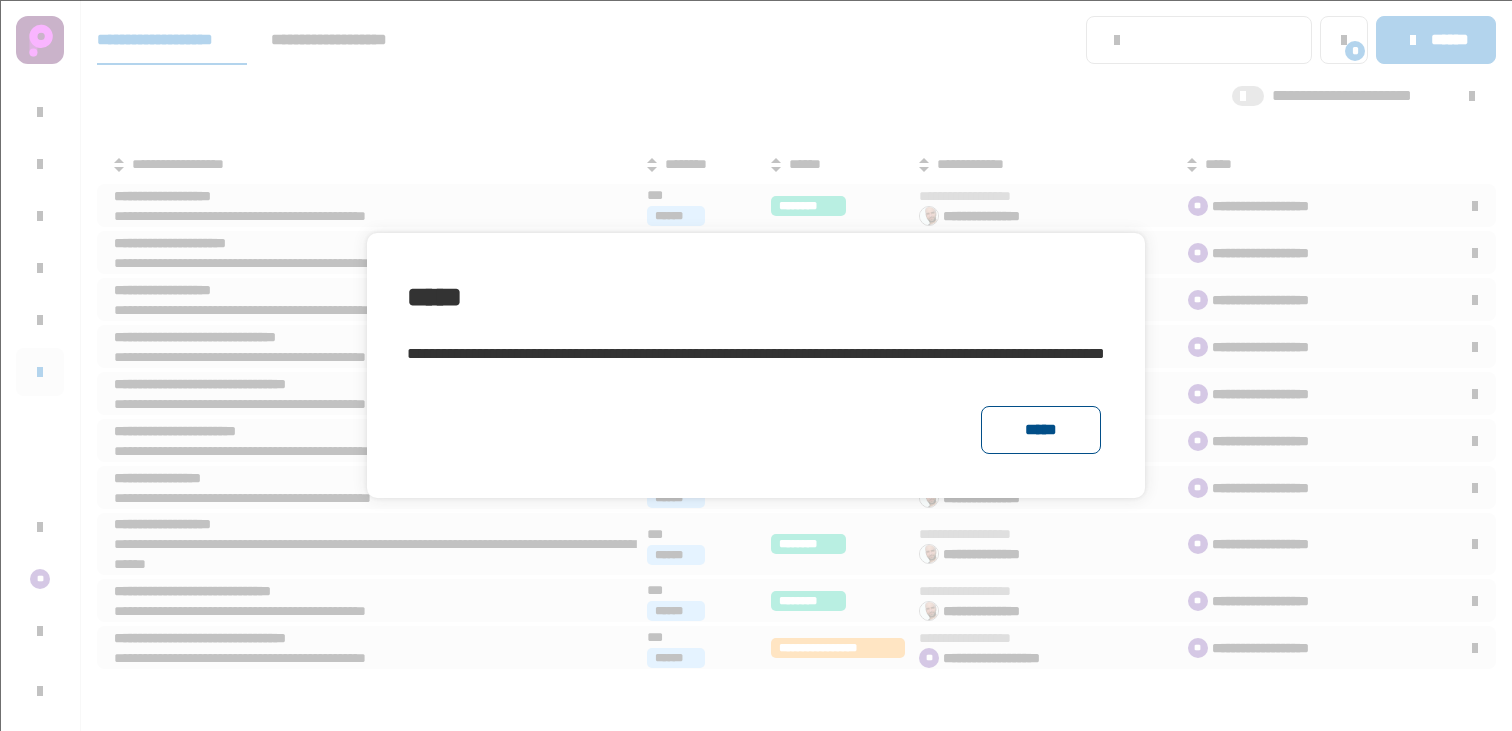 click on "*****" 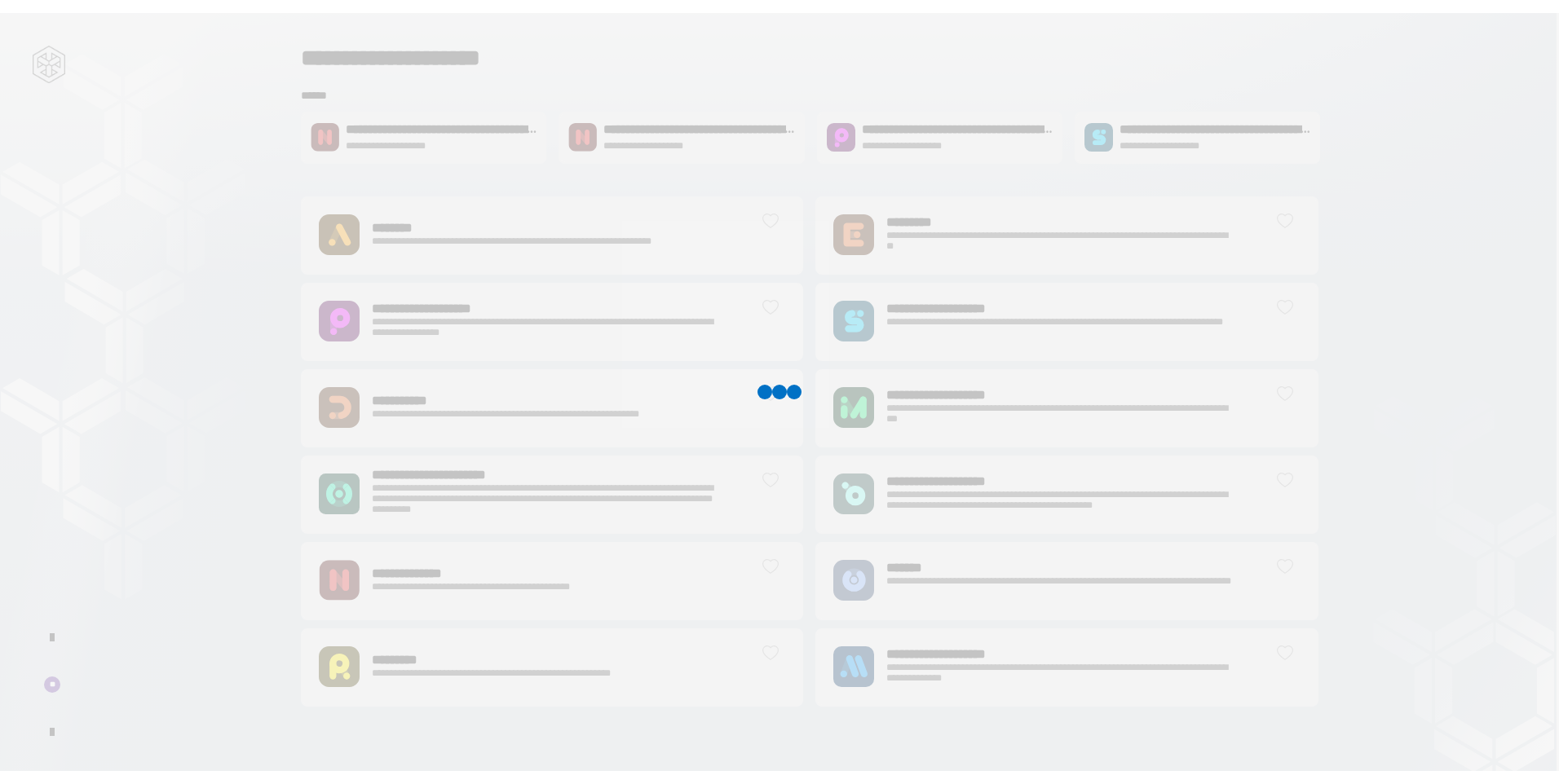 scroll, scrollTop: 0, scrollLeft: 0, axis: both 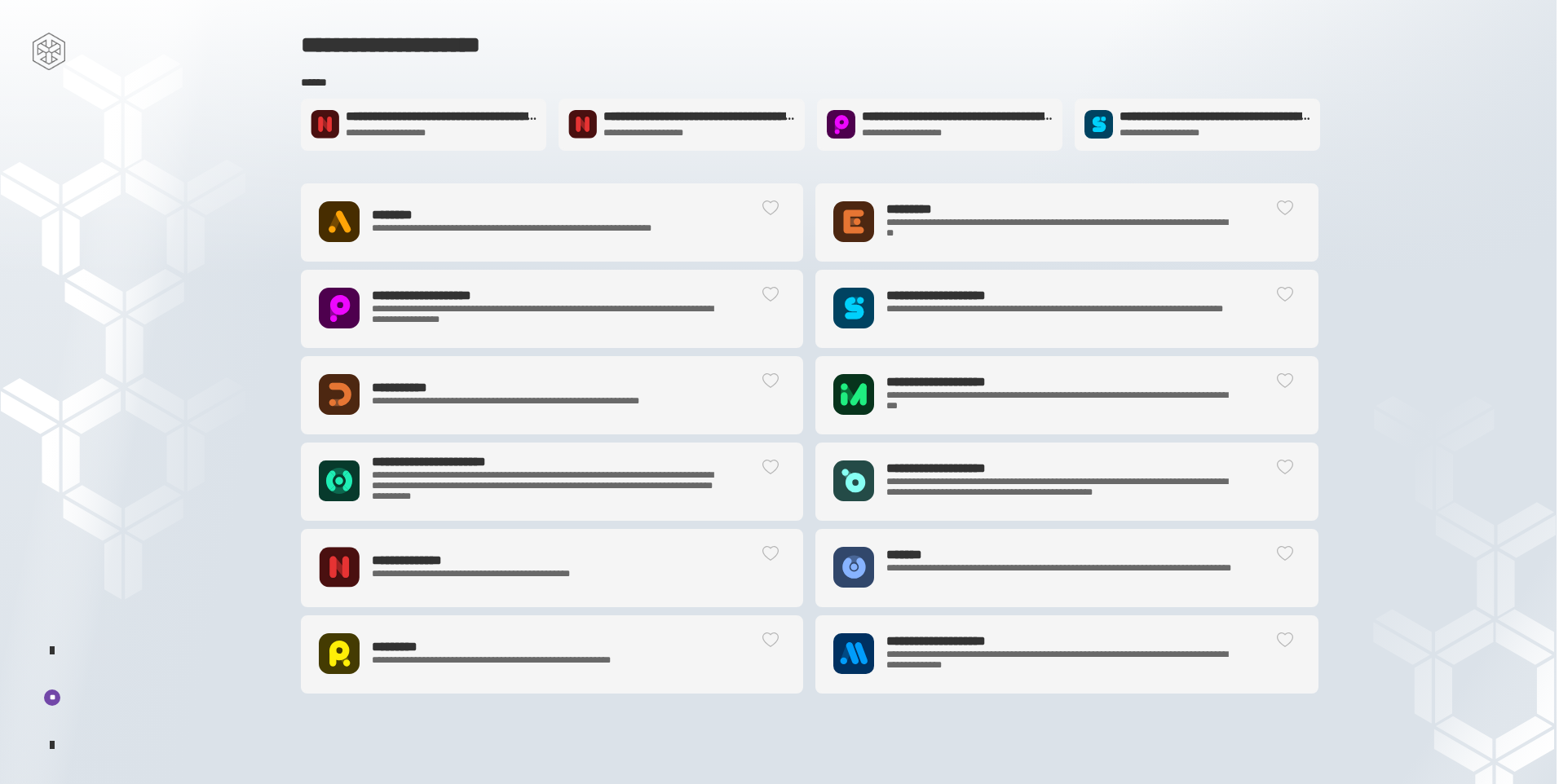 click on "**********" 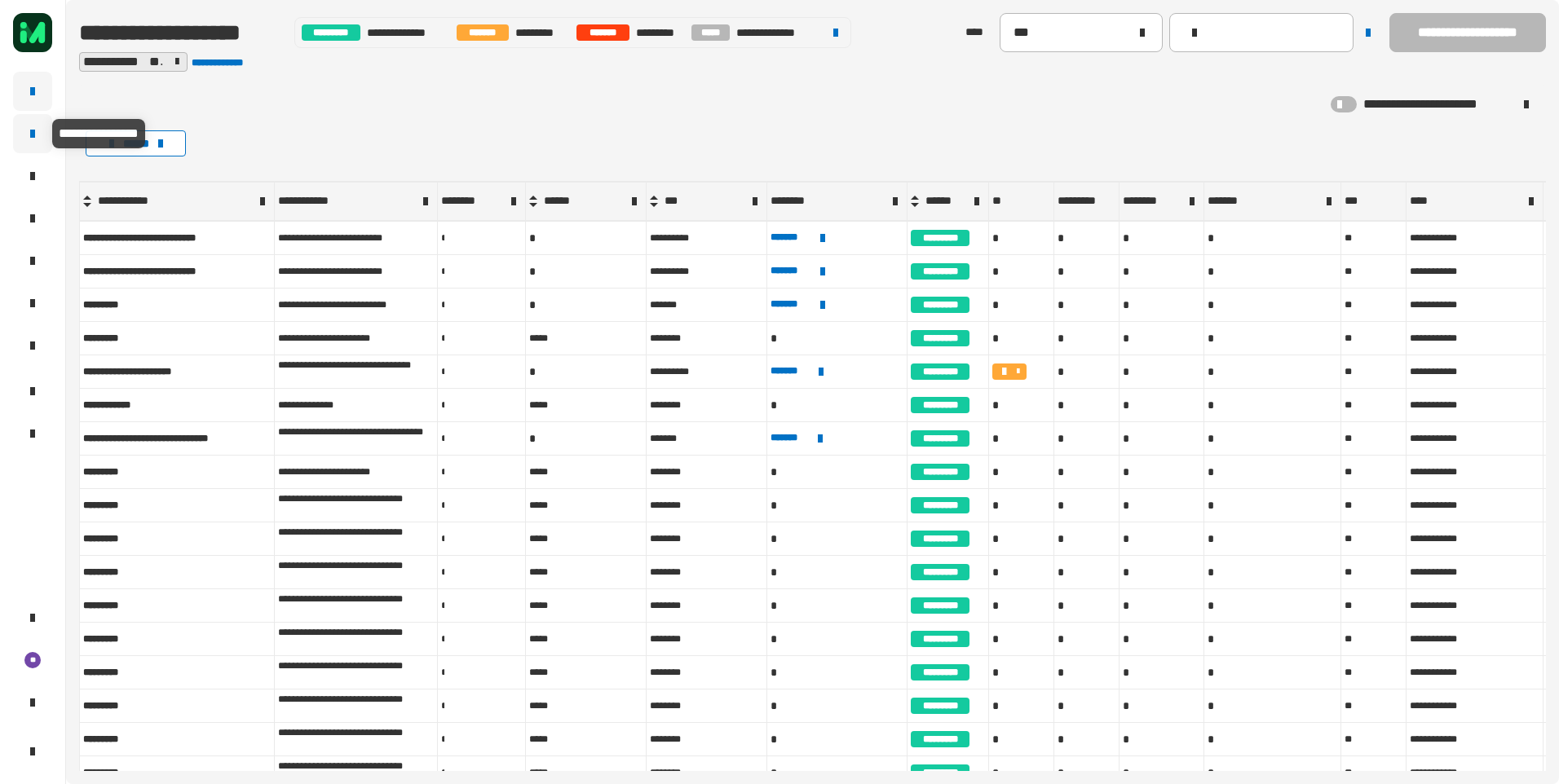 click 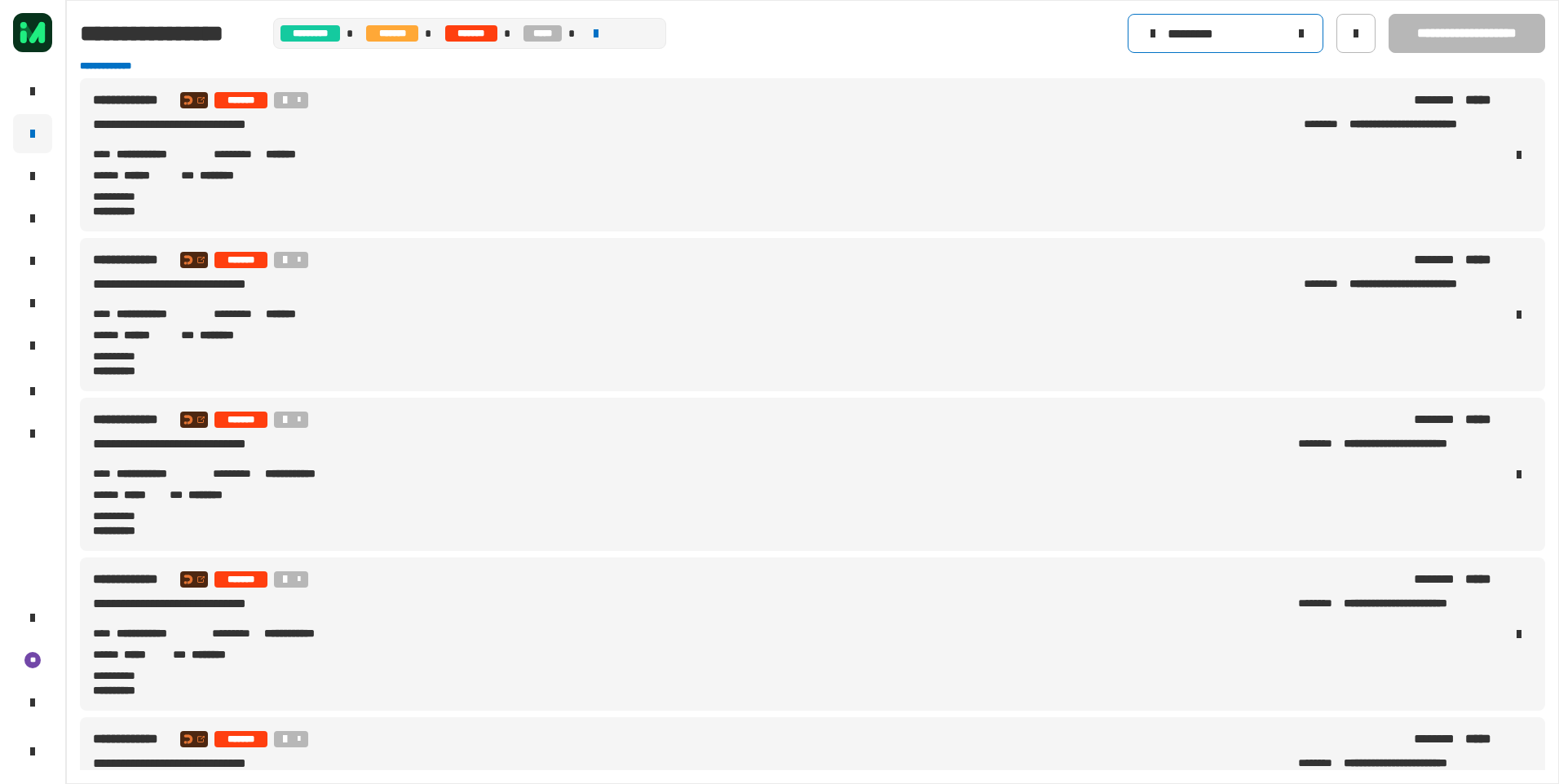 click 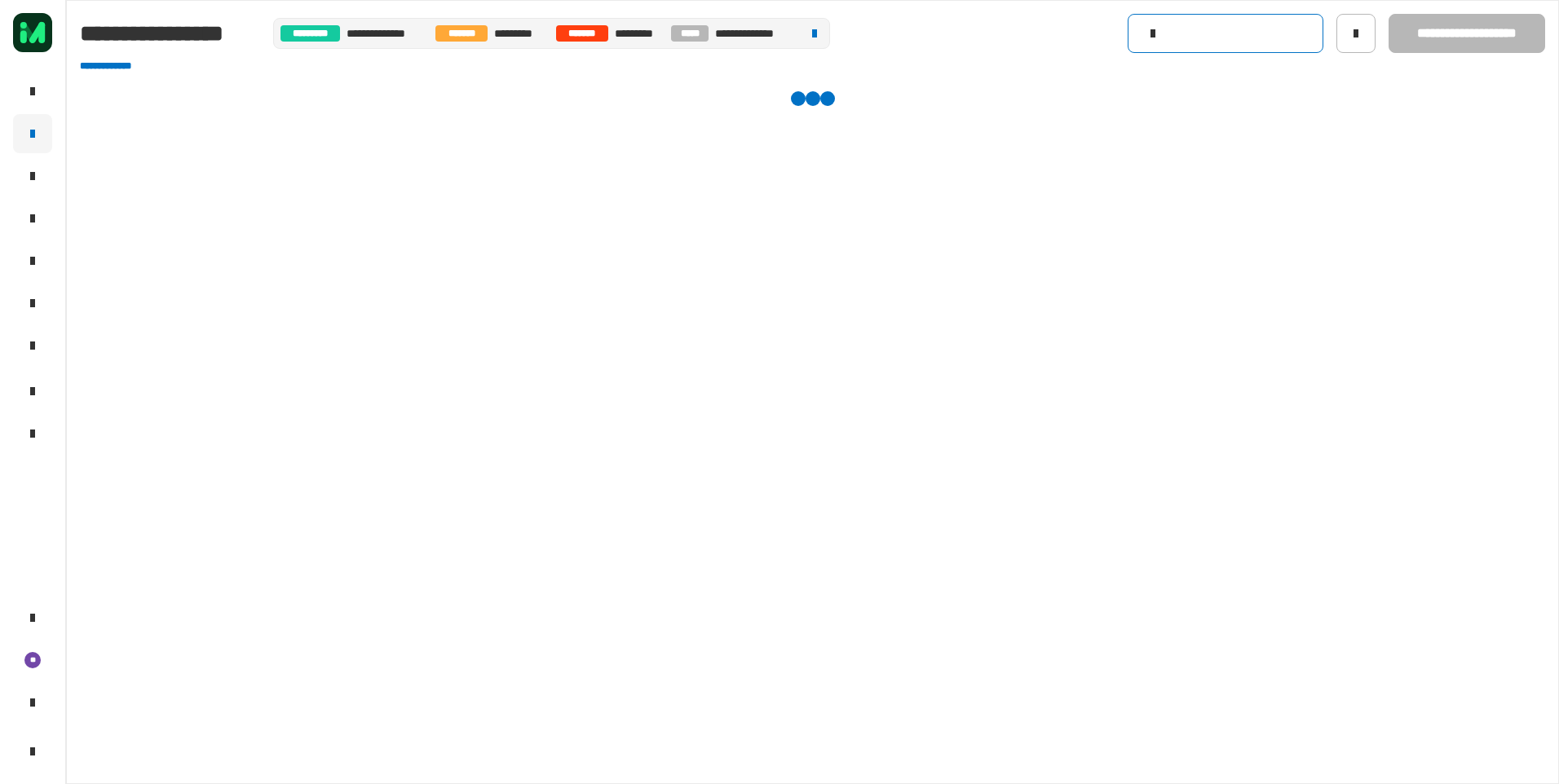 click 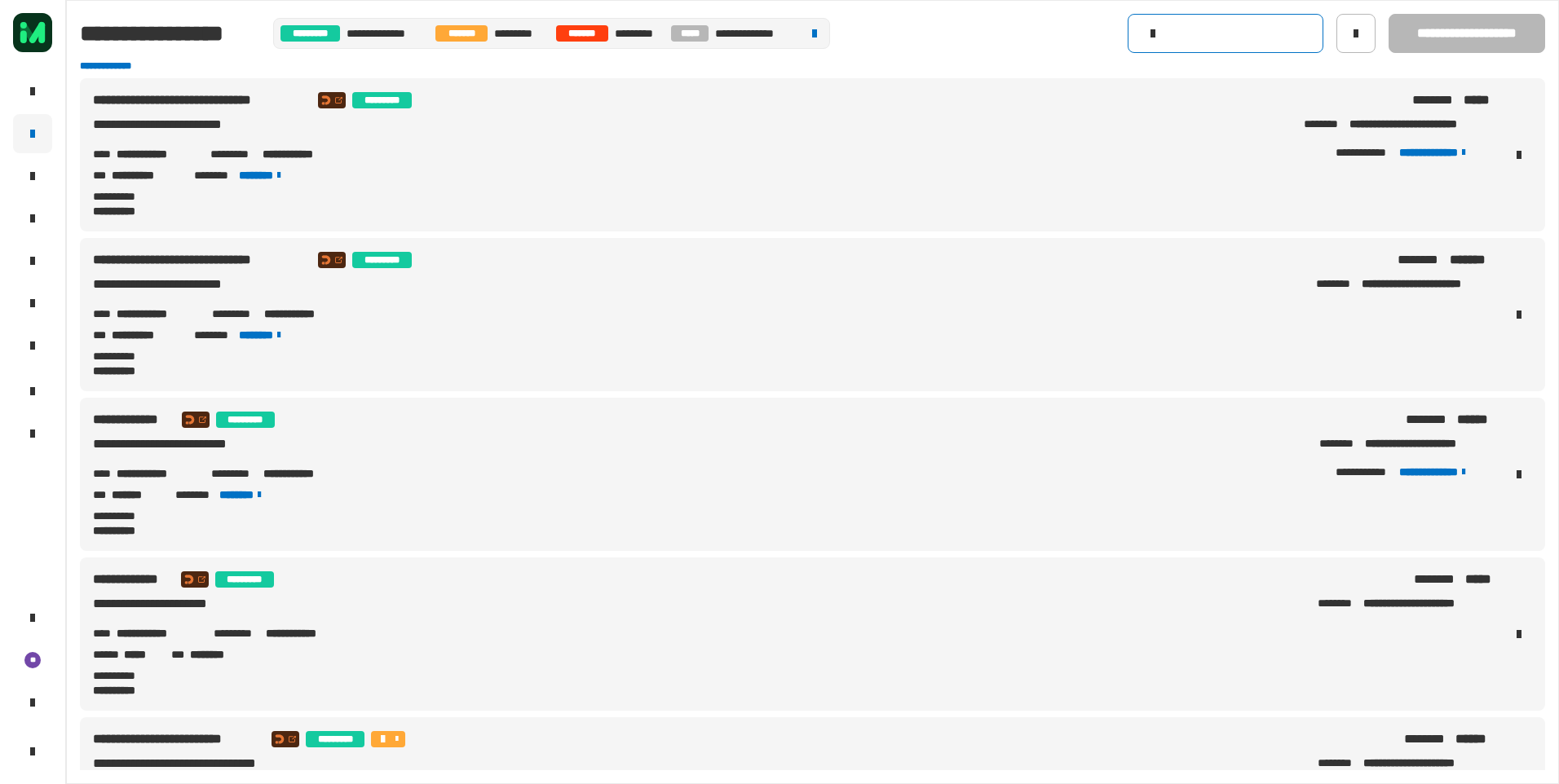 paste on "**********" 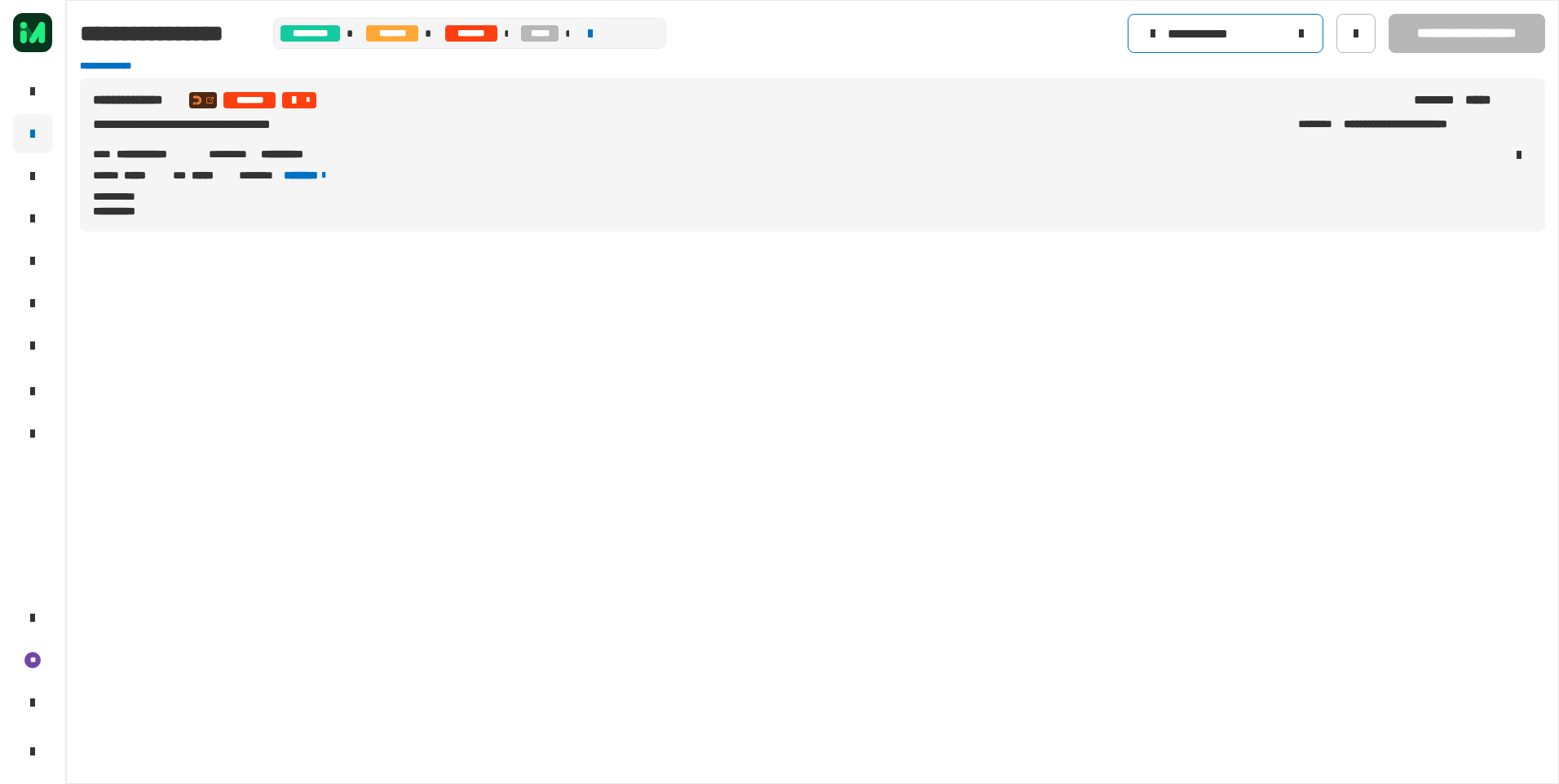 type on "**********" 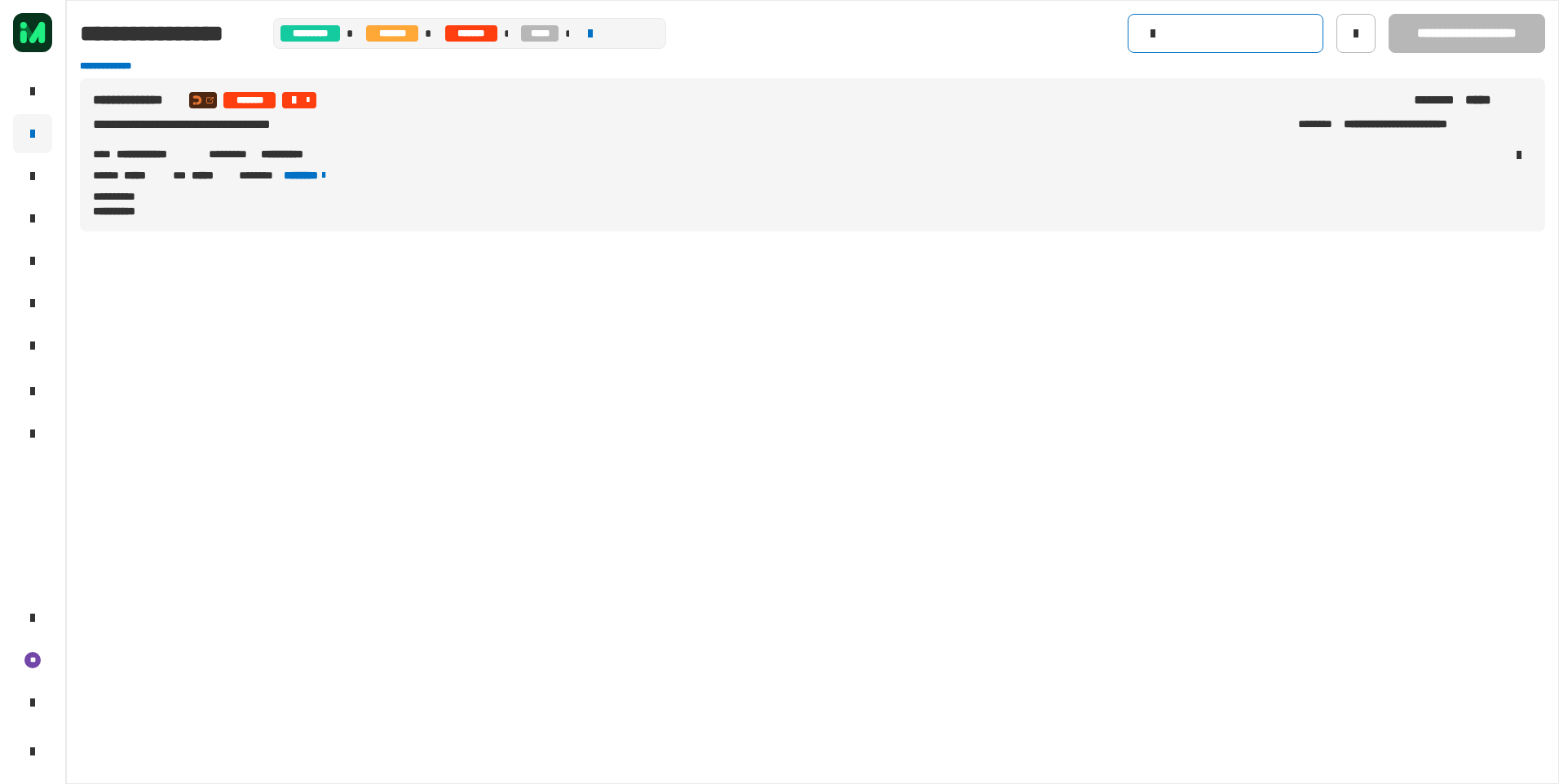 type 